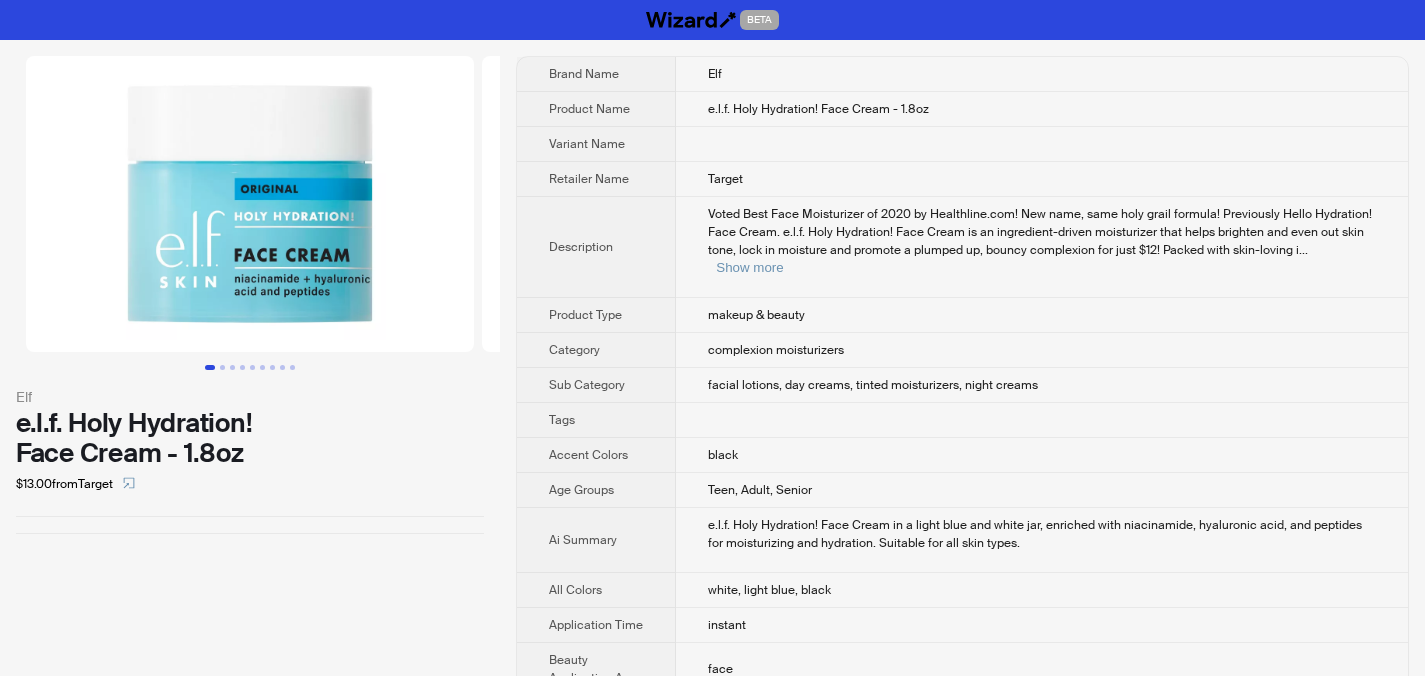 scroll, scrollTop: 0, scrollLeft: 0, axis: both 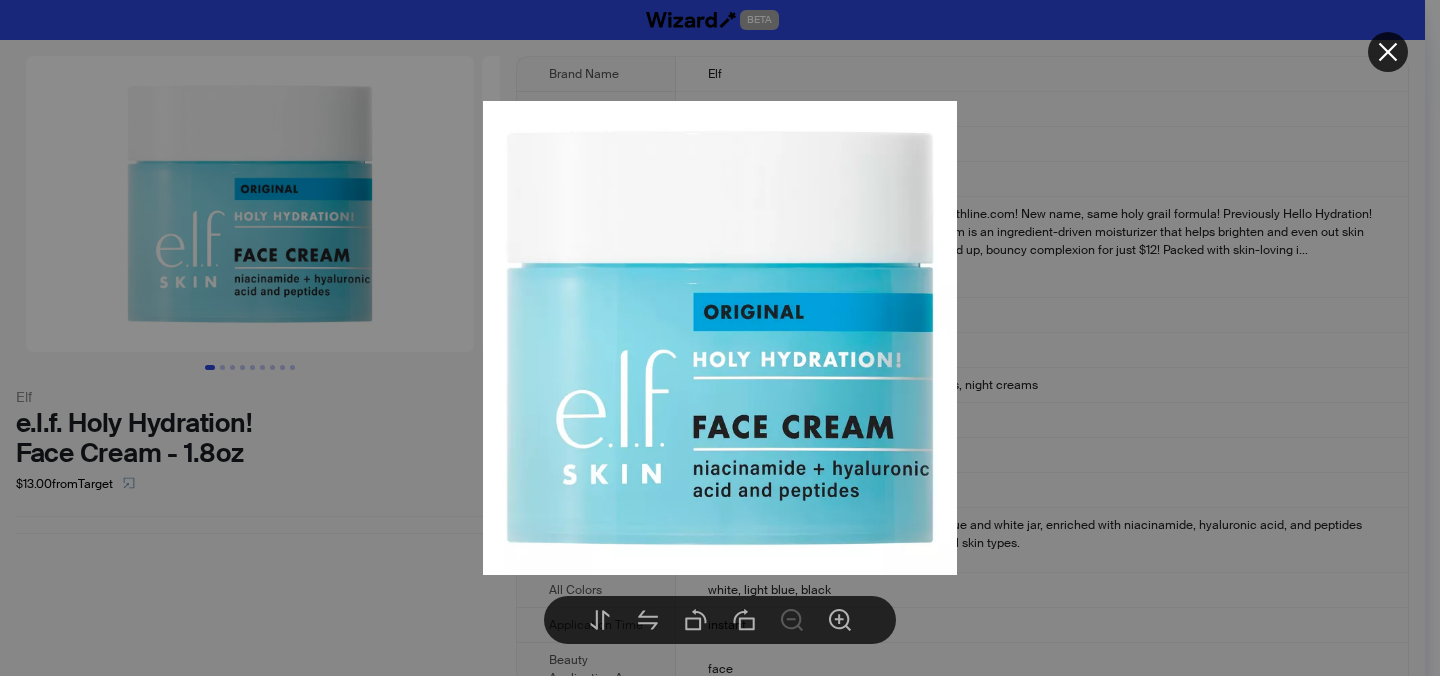 click 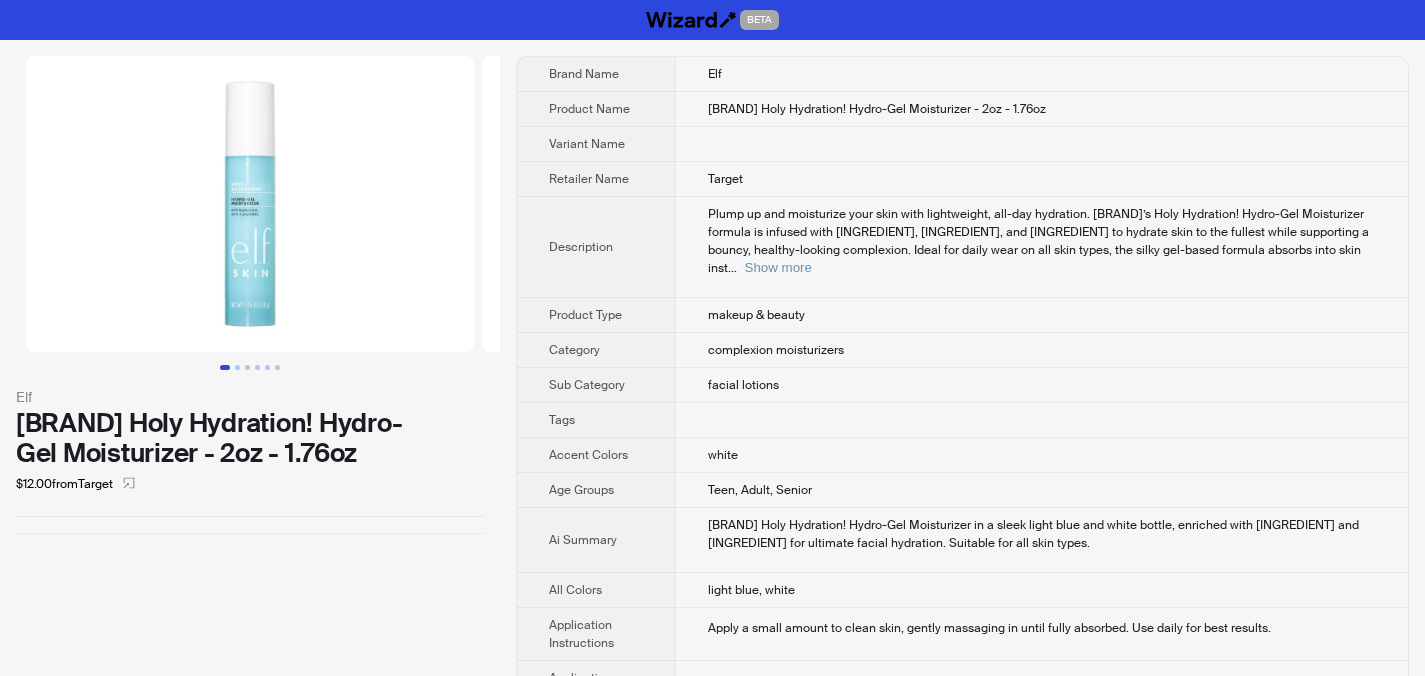 scroll, scrollTop: 0, scrollLeft: 0, axis: both 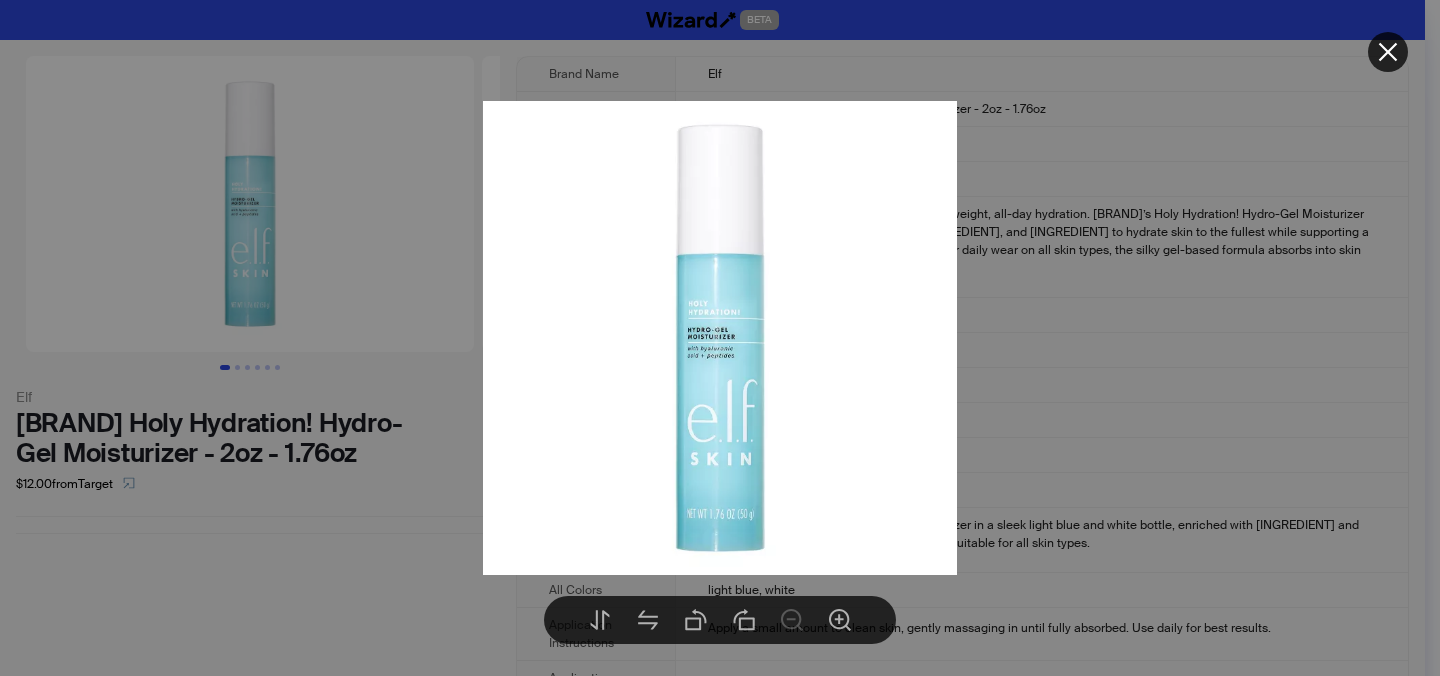 click 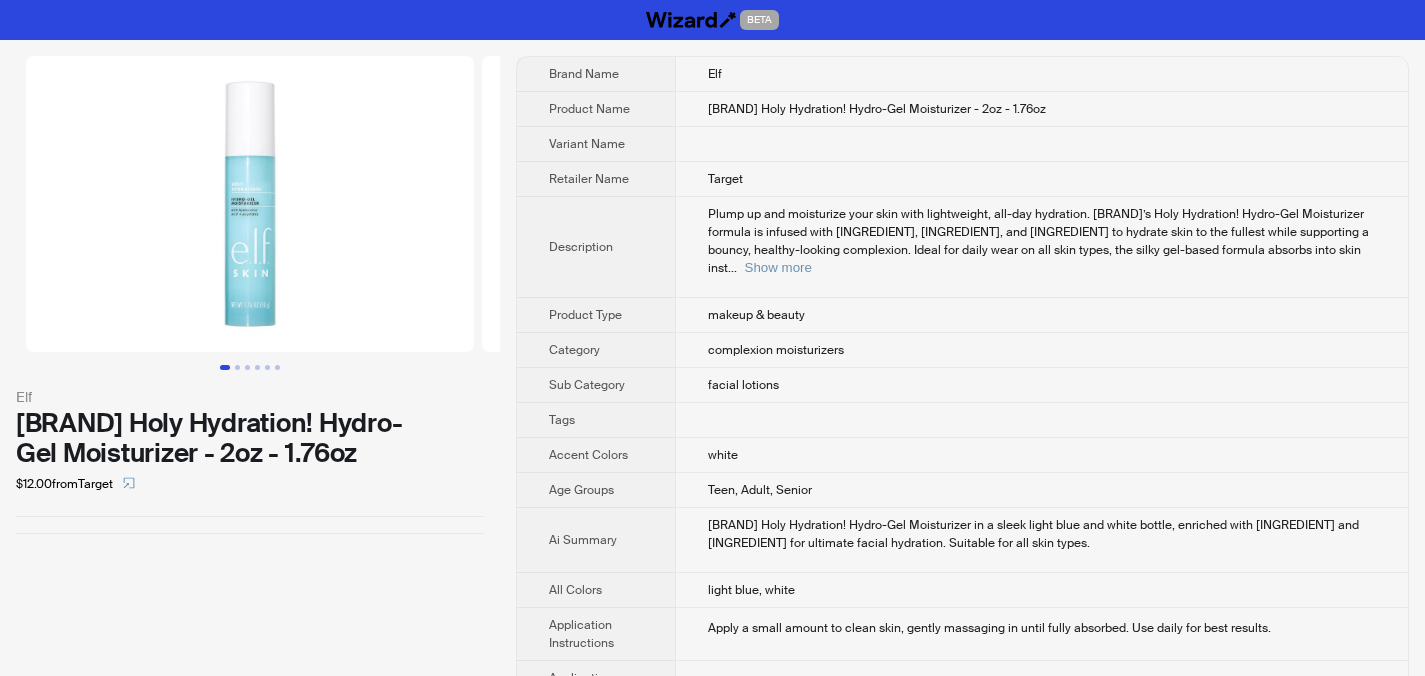 scroll, scrollTop: 4, scrollLeft: 0, axis: vertical 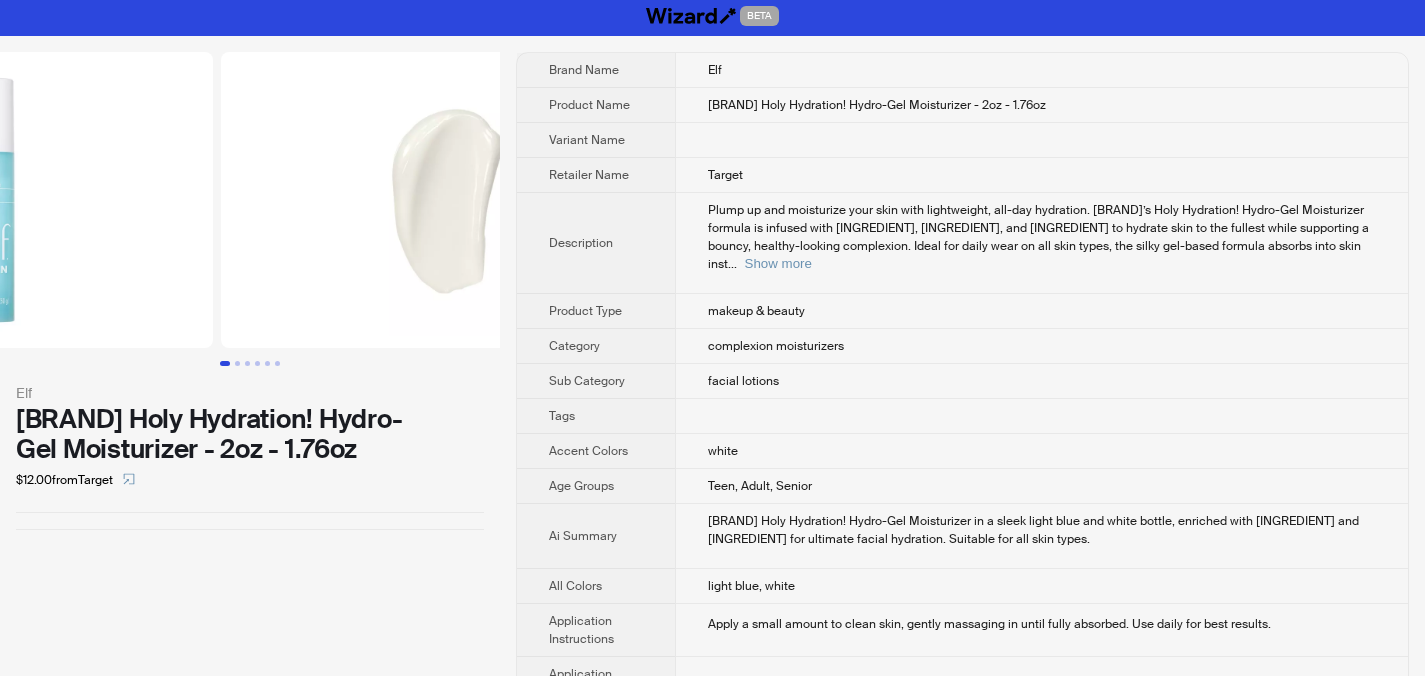 drag, startPoint x: 346, startPoint y: 270, endPoint x: 141, endPoint y: 263, distance: 205.11948 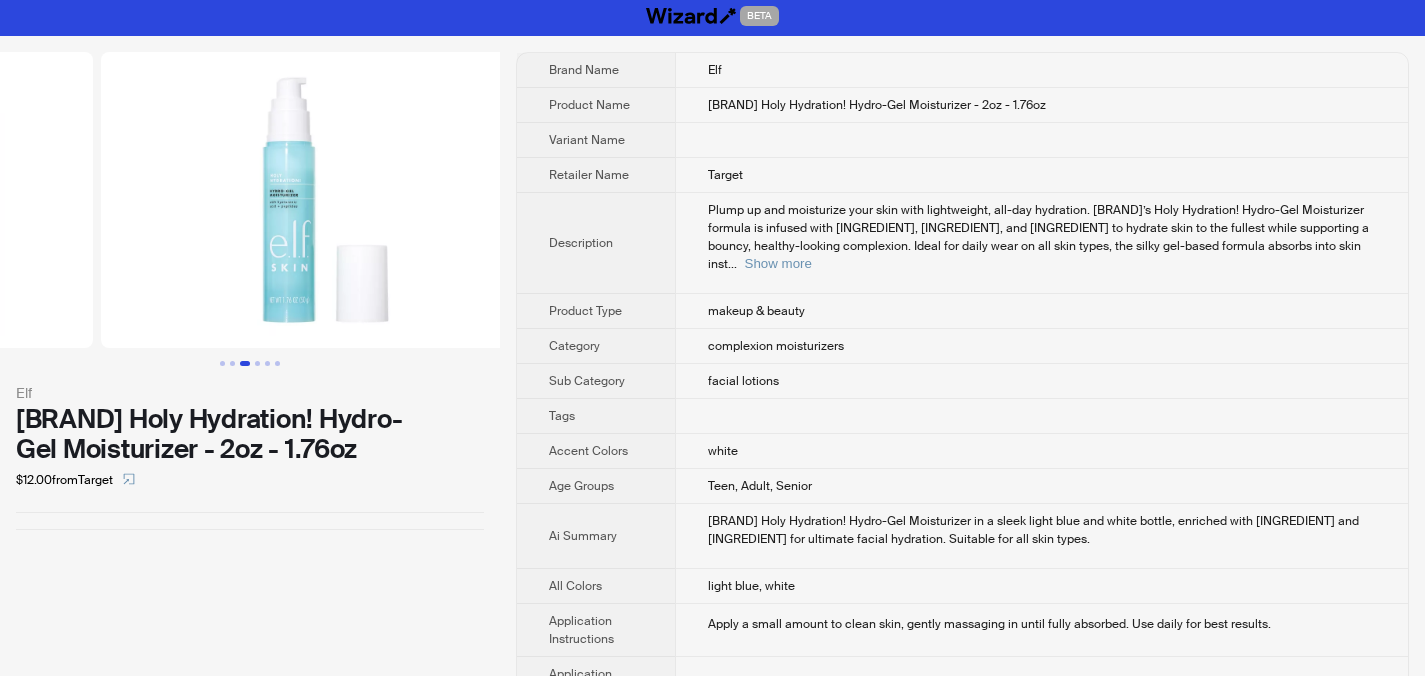 drag, startPoint x: 337, startPoint y: 262, endPoint x: 124, endPoint y: 268, distance: 213.08449 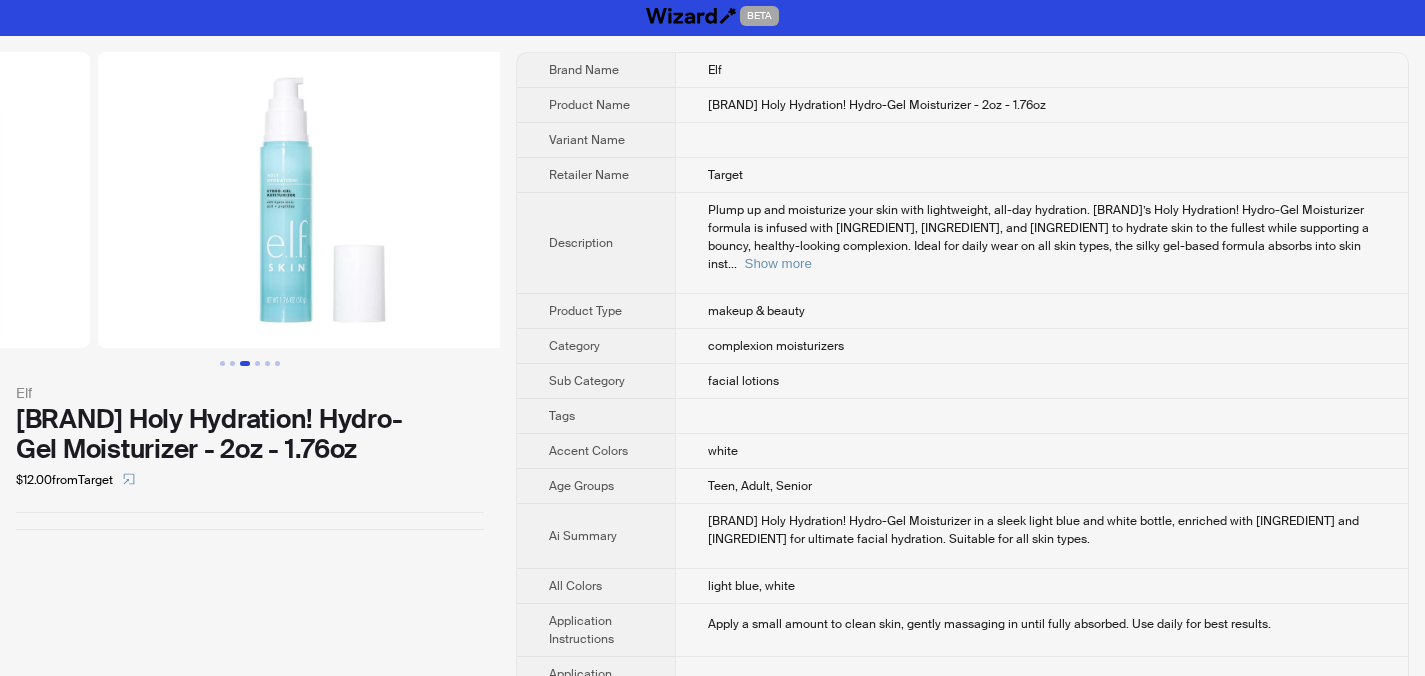 click at bounding box center (-134, 200) 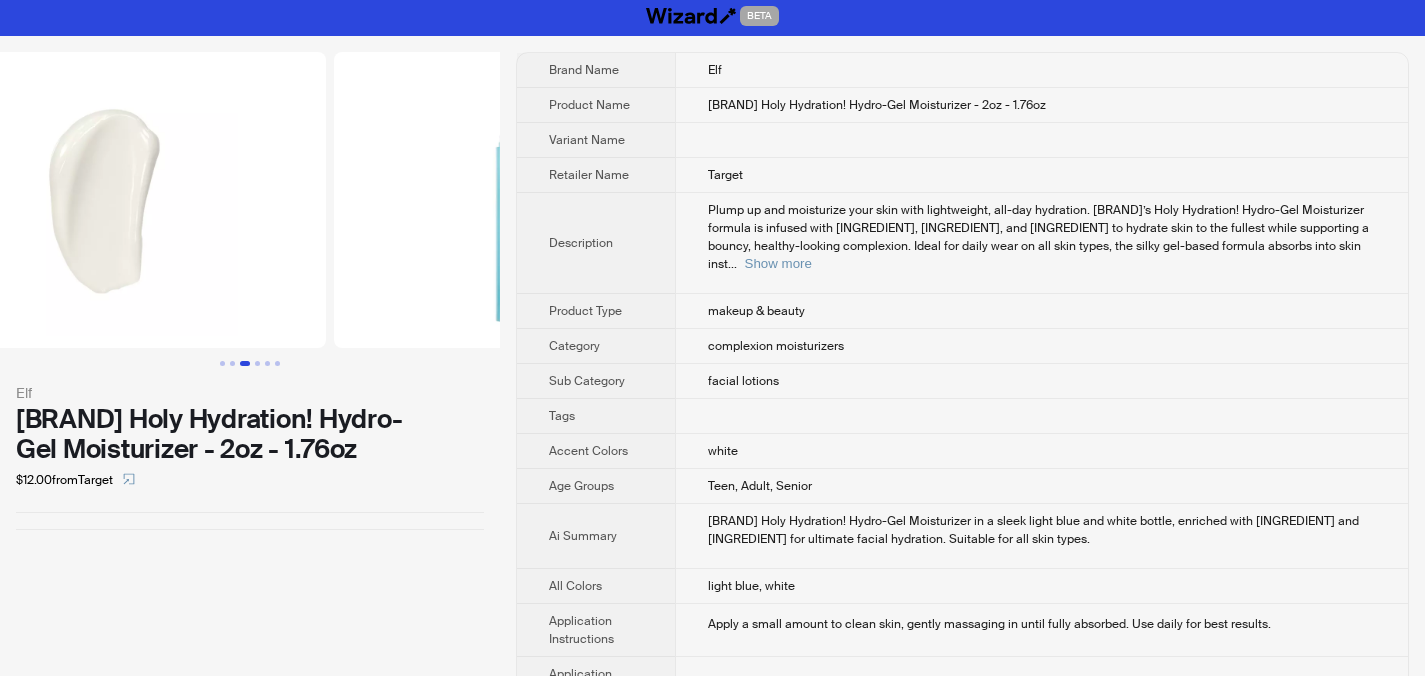 drag, startPoint x: 194, startPoint y: 278, endPoint x: 399, endPoint y: 269, distance: 205.19746 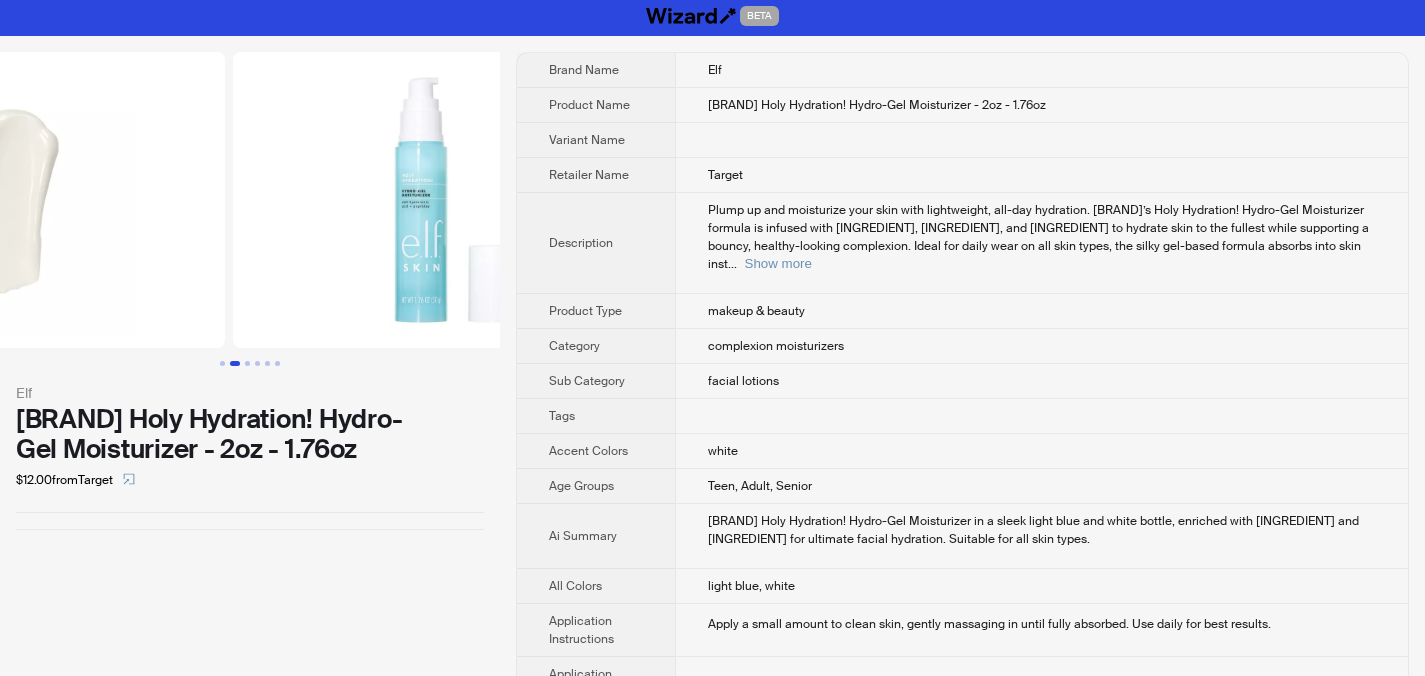 drag, startPoint x: 384, startPoint y: 269, endPoint x: 200, endPoint y: 267, distance: 184.01086 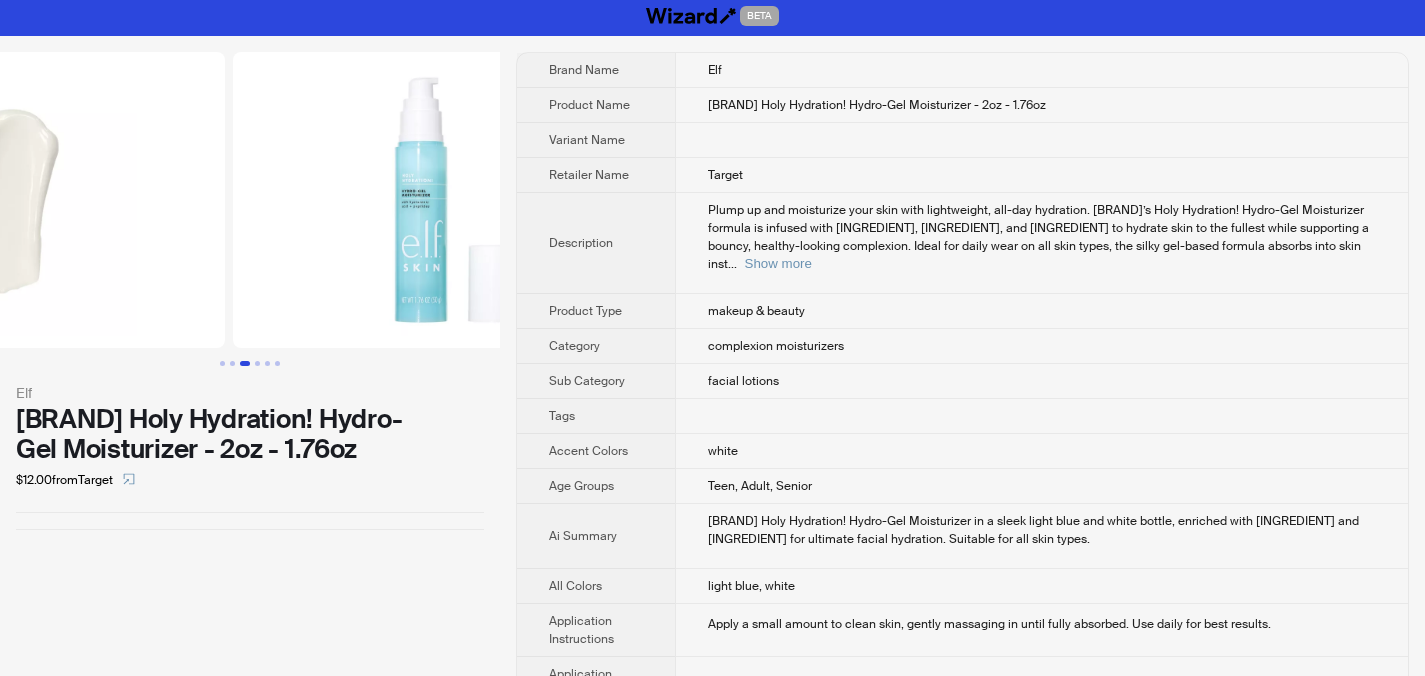 scroll, scrollTop: 0, scrollLeft: 912, axis: horizontal 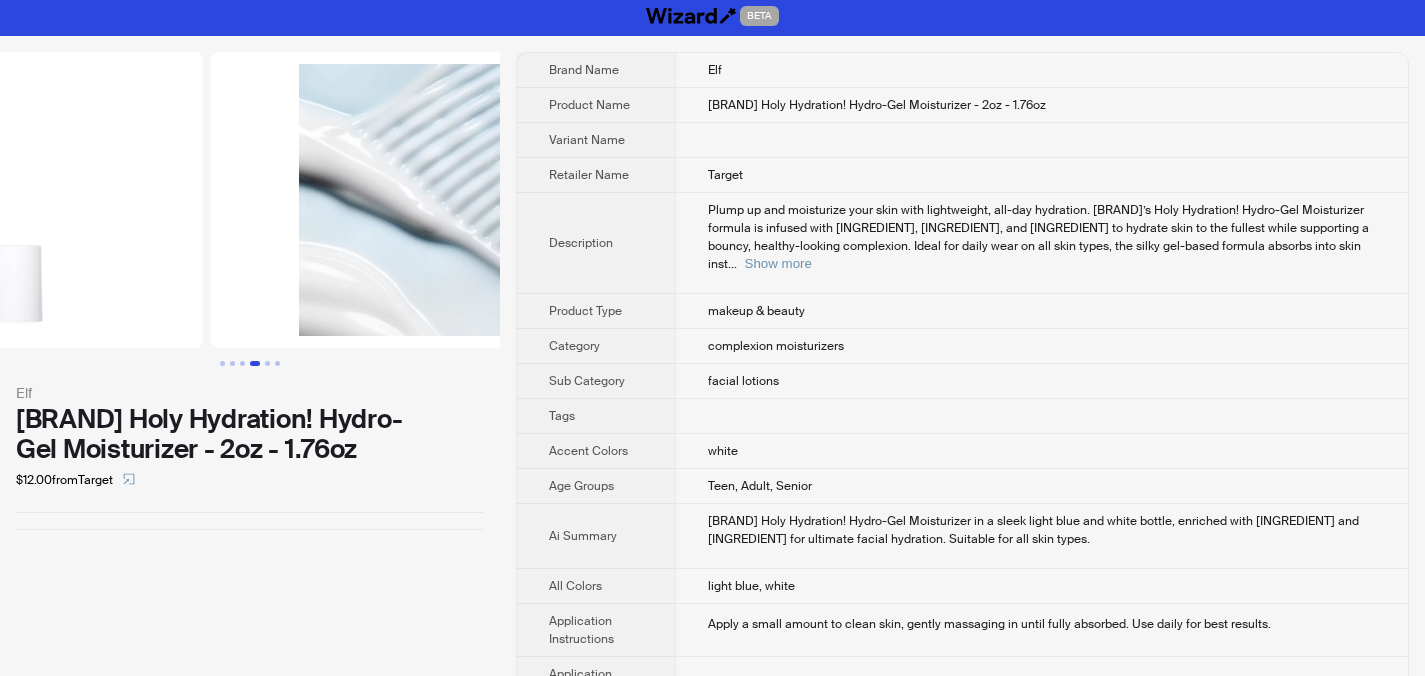 drag, startPoint x: 362, startPoint y: 247, endPoint x: 159, endPoint y: 258, distance: 203.2978 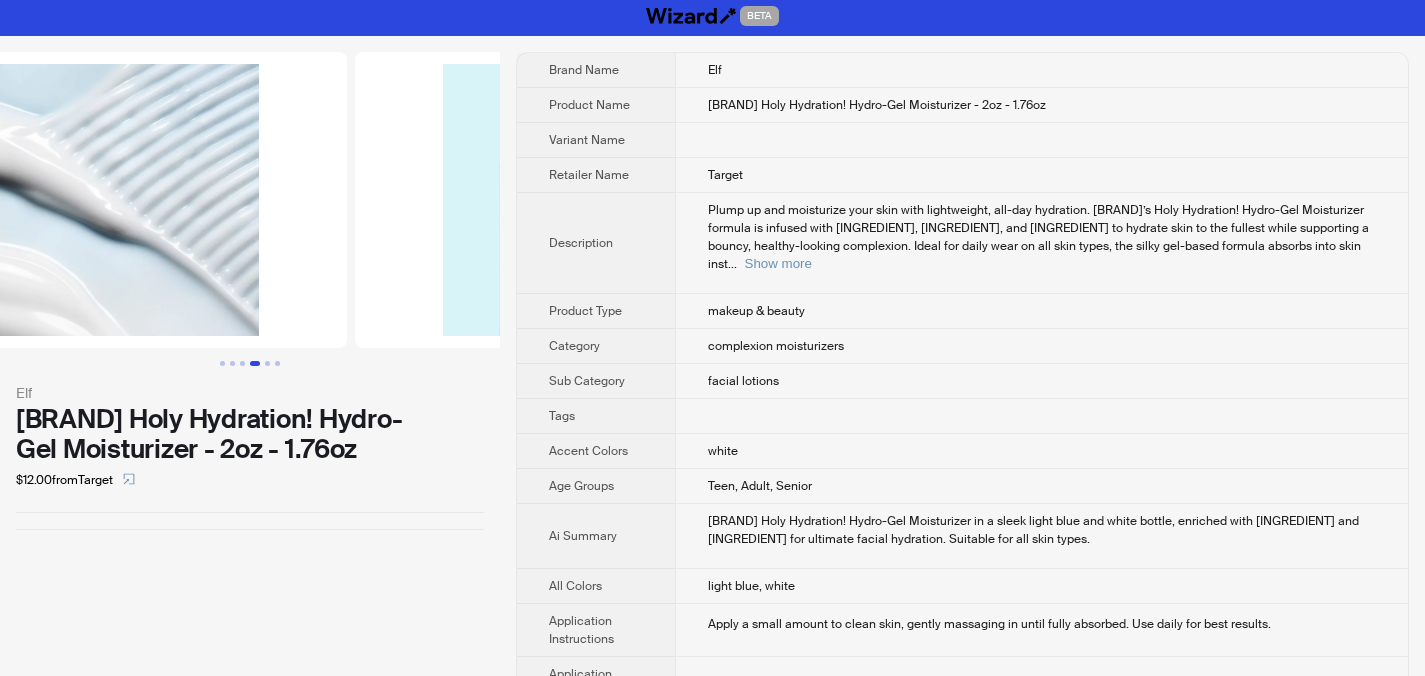 scroll, scrollTop: 0, scrollLeft: 1824, axis: horizontal 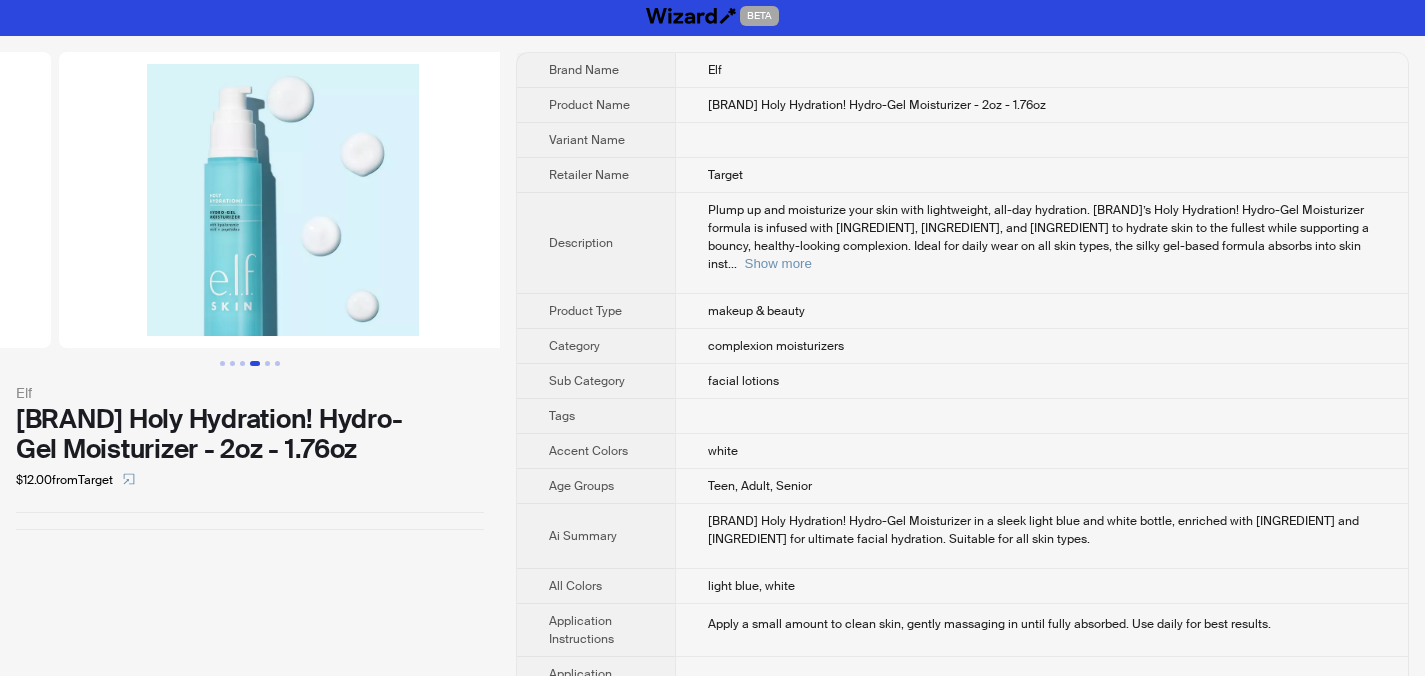 drag, startPoint x: 313, startPoint y: 248, endPoint x: 49, endPoint y: 260, distance: 264.27258 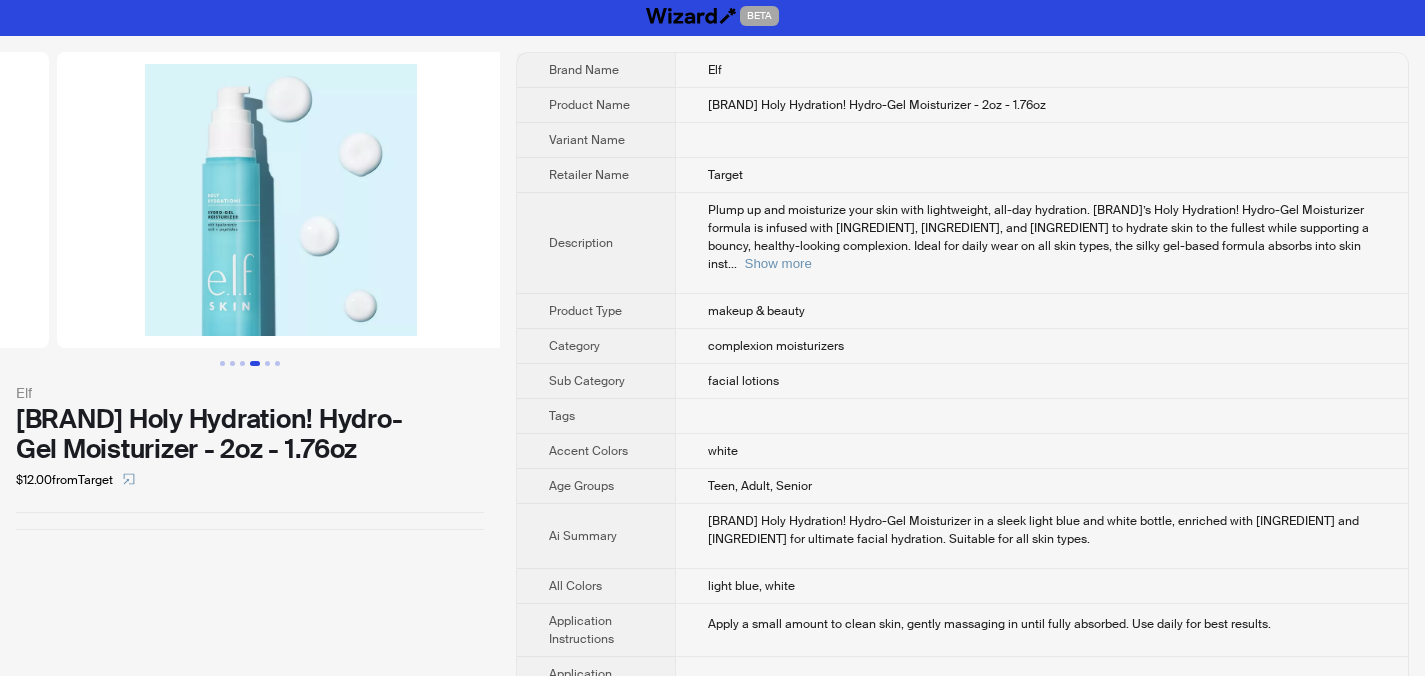 click at bounding box center (-175, 200) 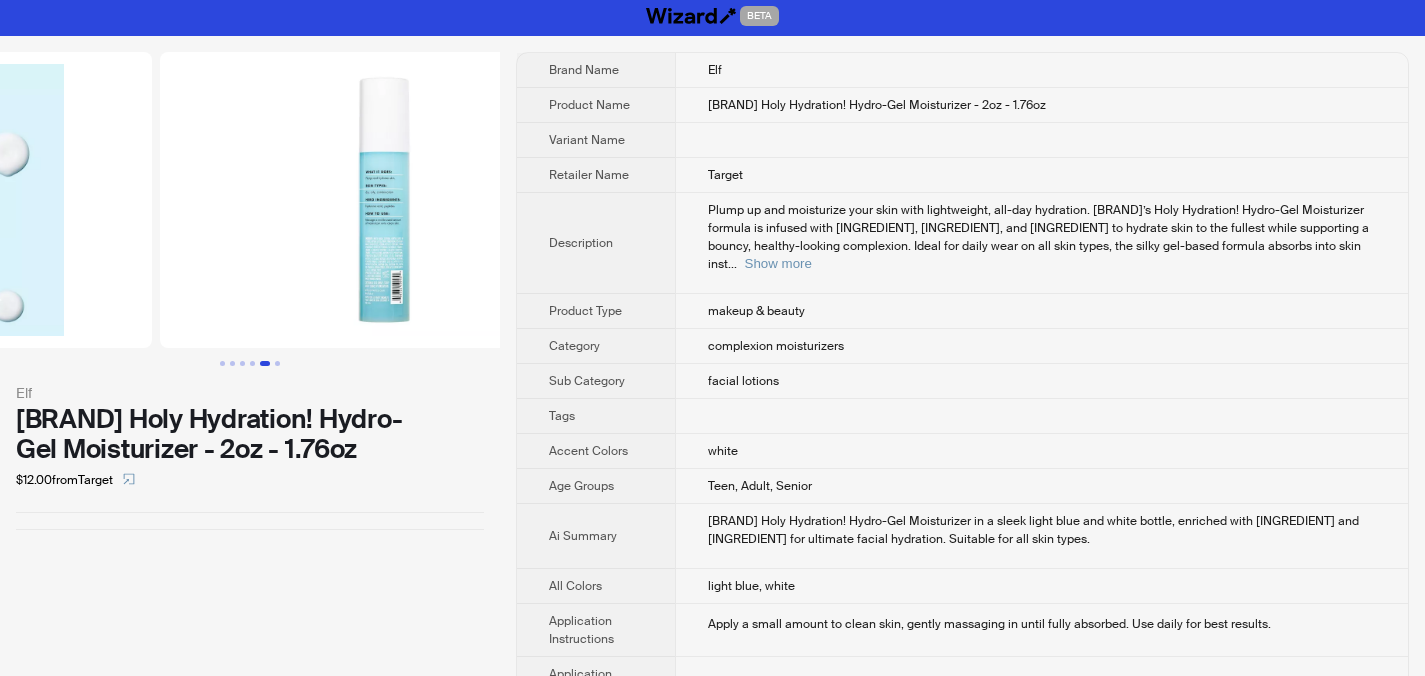 drag, startPoint x: 316, startPoint y: 247, endPoint x: 46, endPoint y: 259, distance: 270.26654 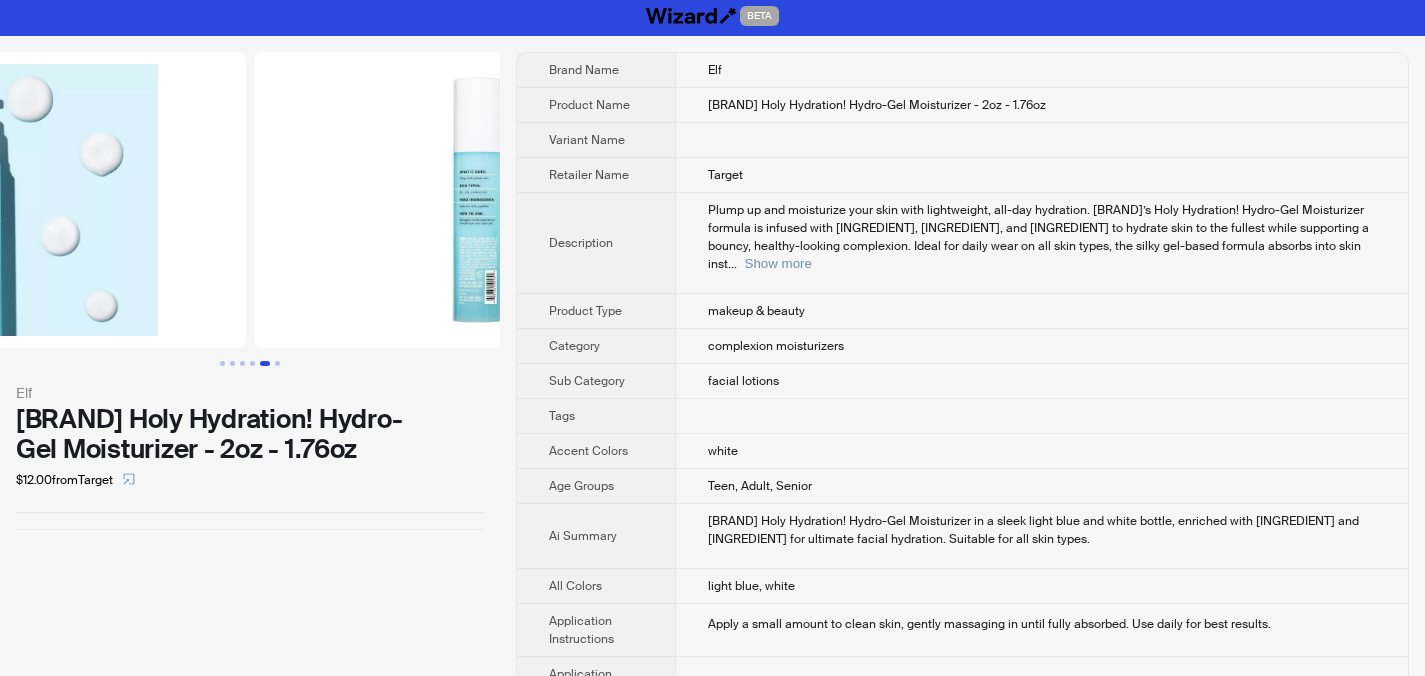 drag, startPoint x: 43, startPoint y: 261, endPoint x: 199, endPoint y: 253, distance: 156.20499 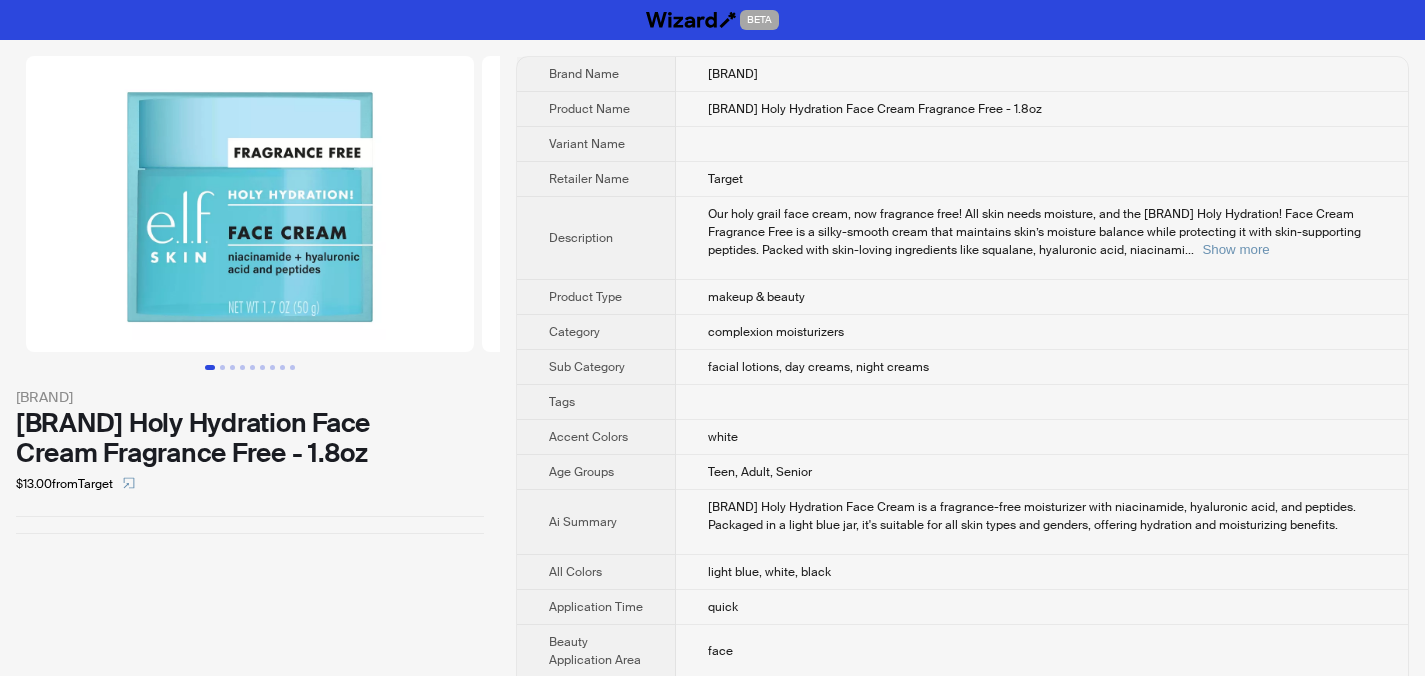 scroll, scrollTop: 0, scrollLeft: 0, axis: both 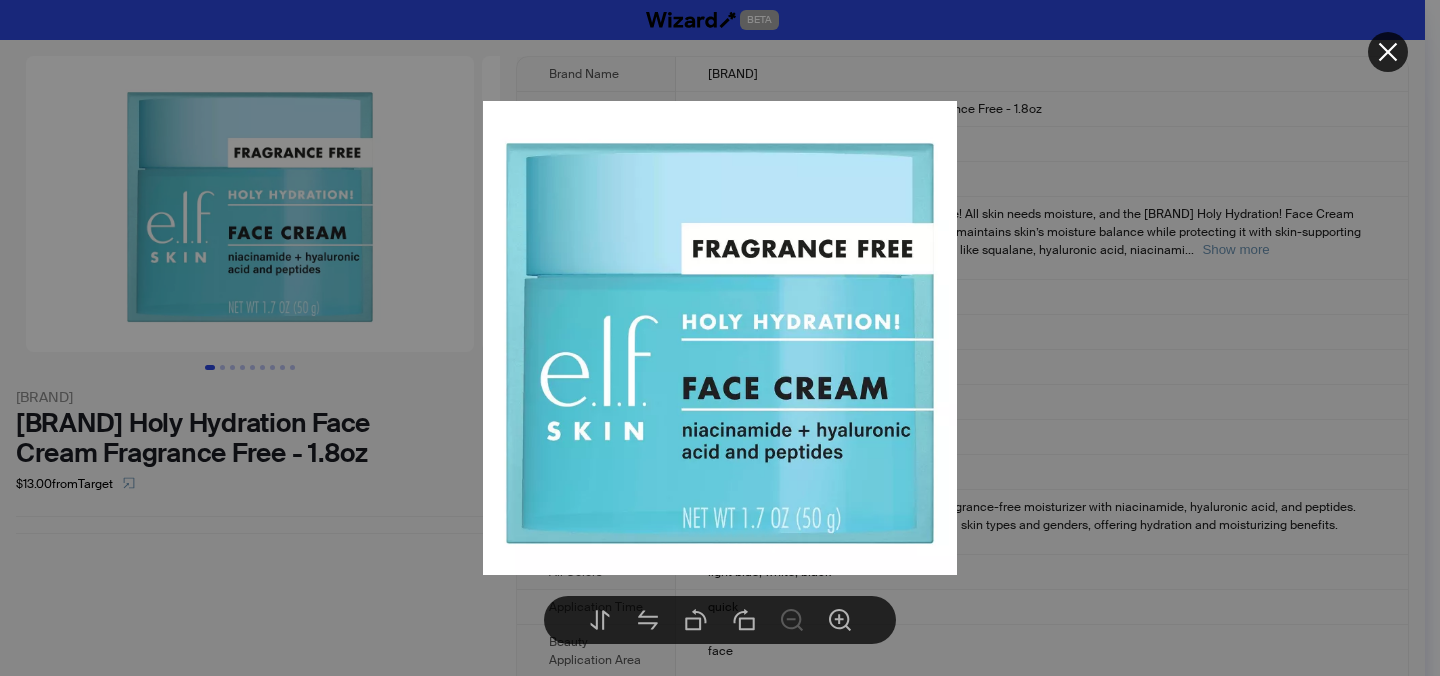 click 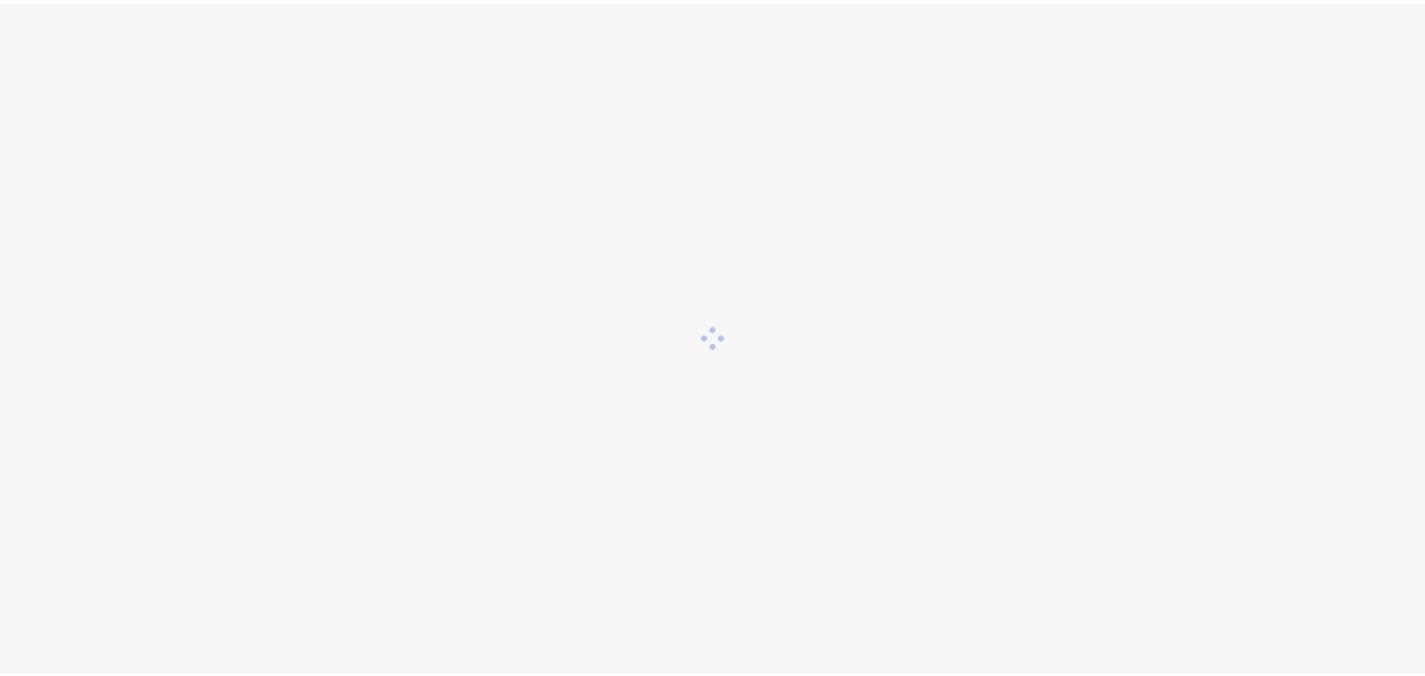 scroll, scrollTop: 0, scrollLeft: 0, axis: both 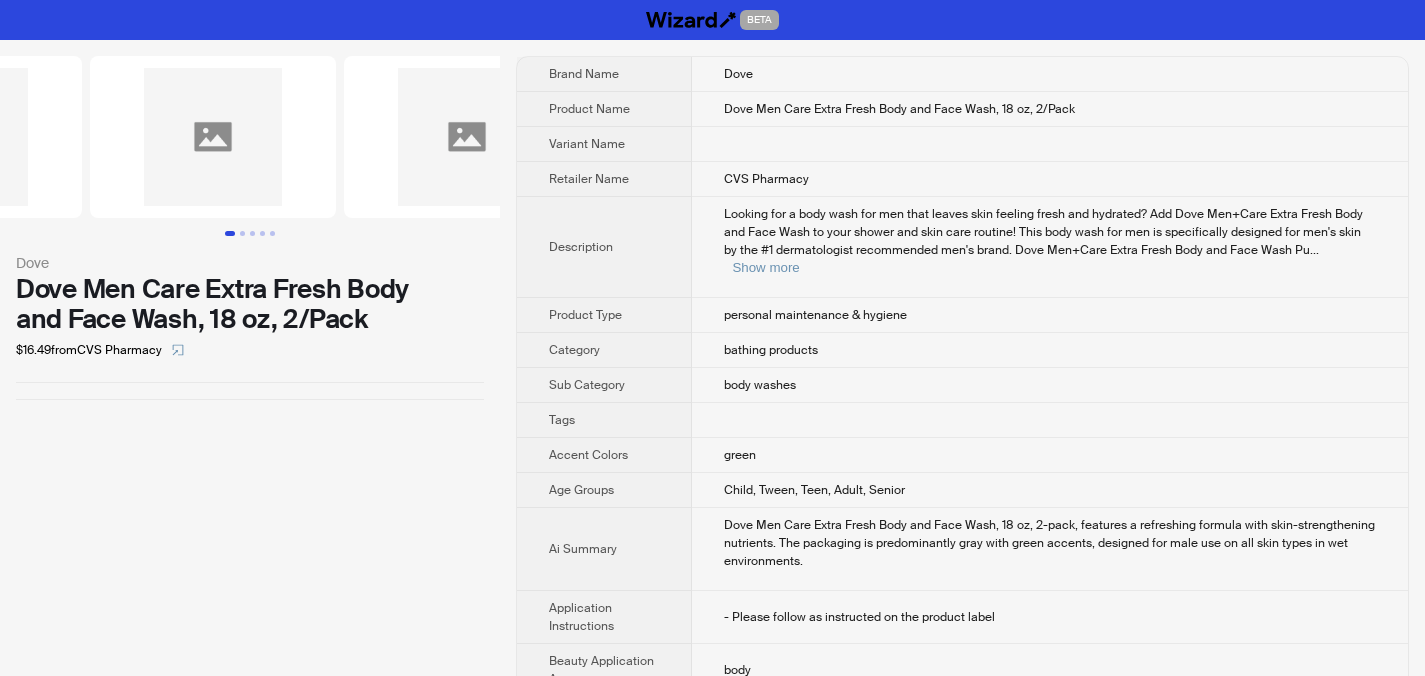 drag, startPoint x: 305, startPoint y: 160, endPoint x: 116, endPoint y: 129, distance: 191.52545 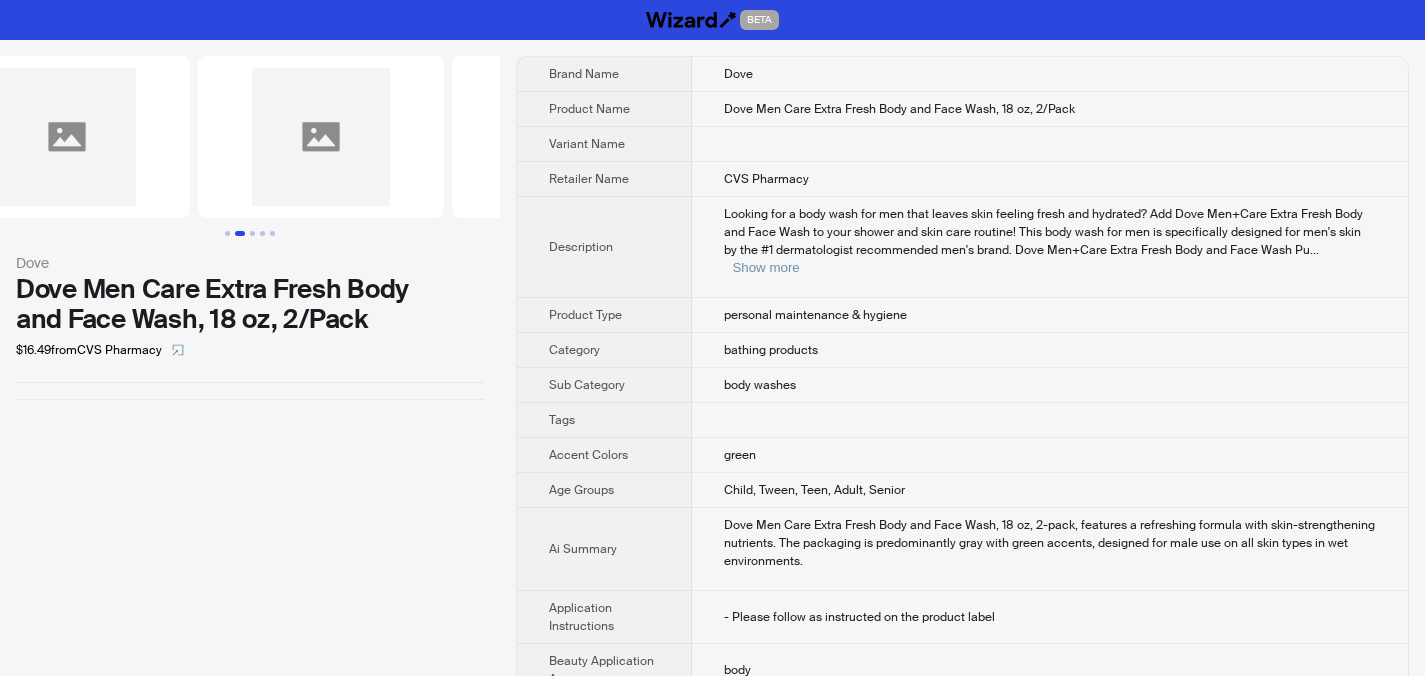 drag, startPoint x: 349, startPoint y: 167, endPoint x: 226, endPoint y: 167, distance: 123 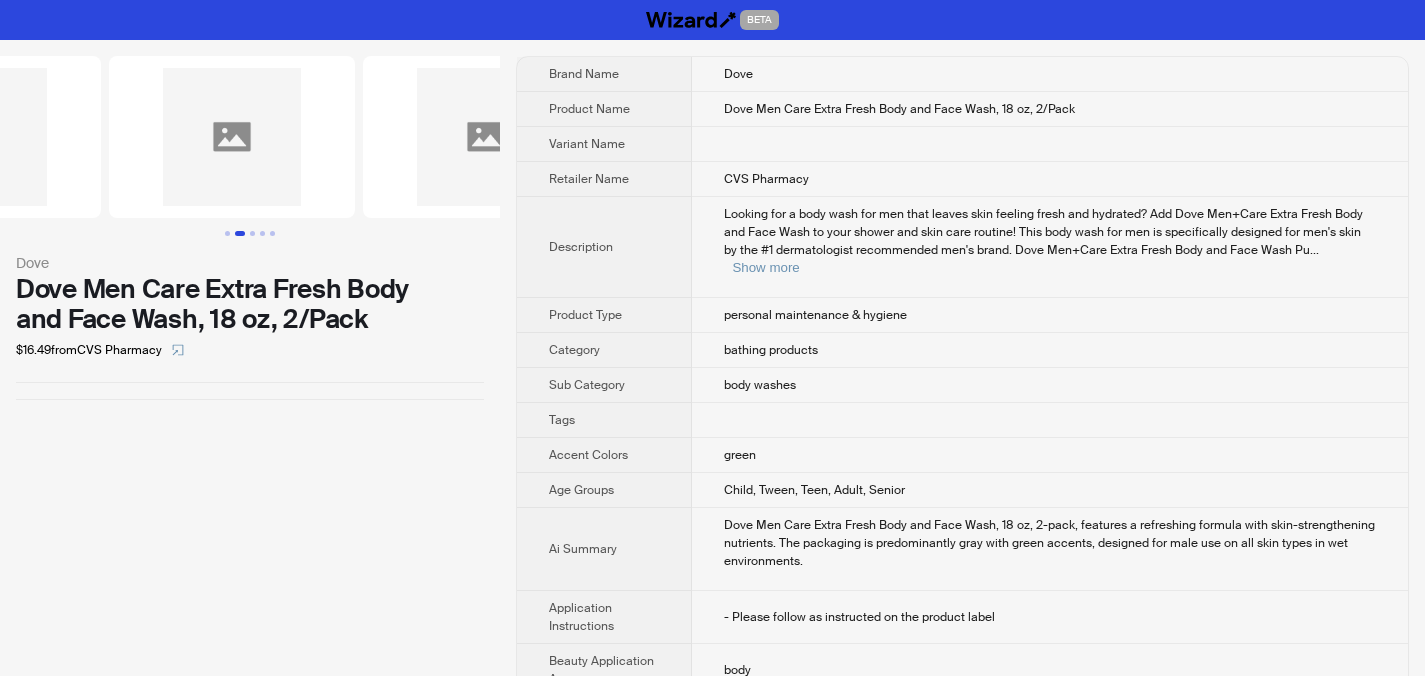 drag, startPoint x: 222, startPoint y: 167, endPoint x: 387, endPoint y: 183, distance: 165.77394 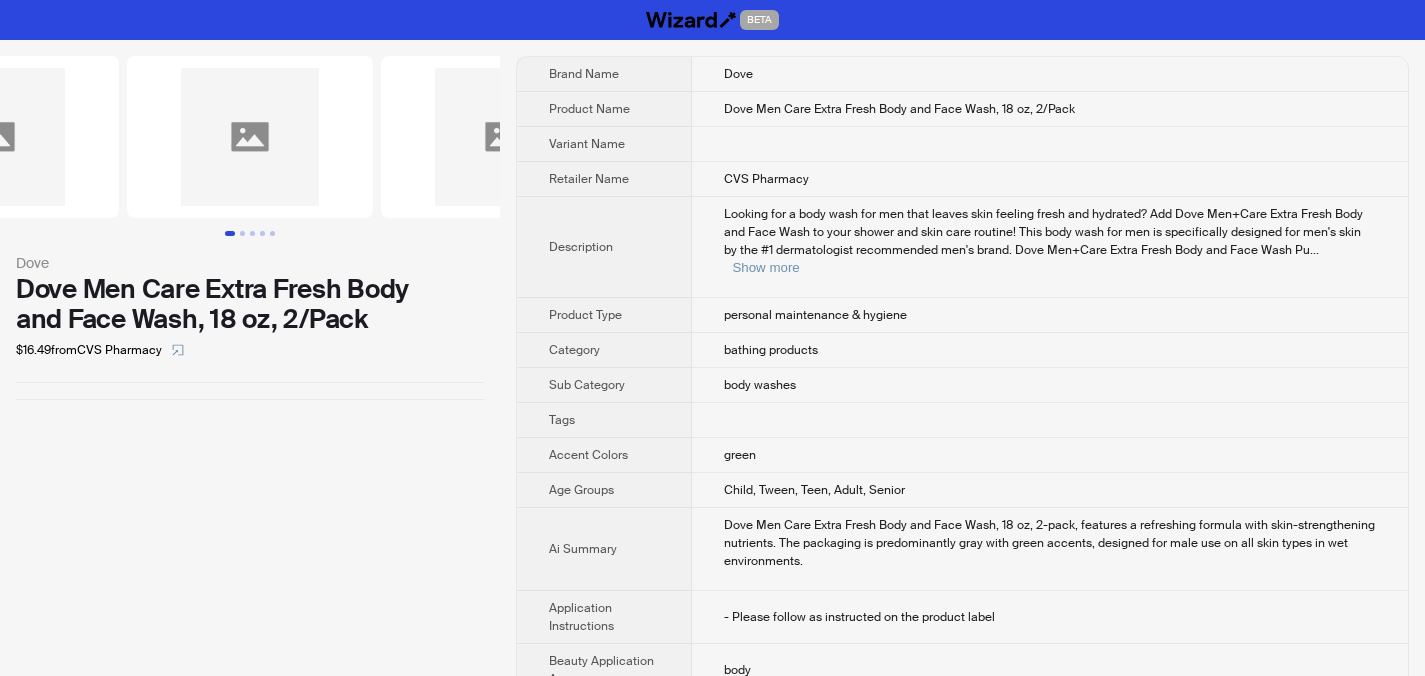 scroll, scrollTop: 0, scrollLeft: 0, axis: both 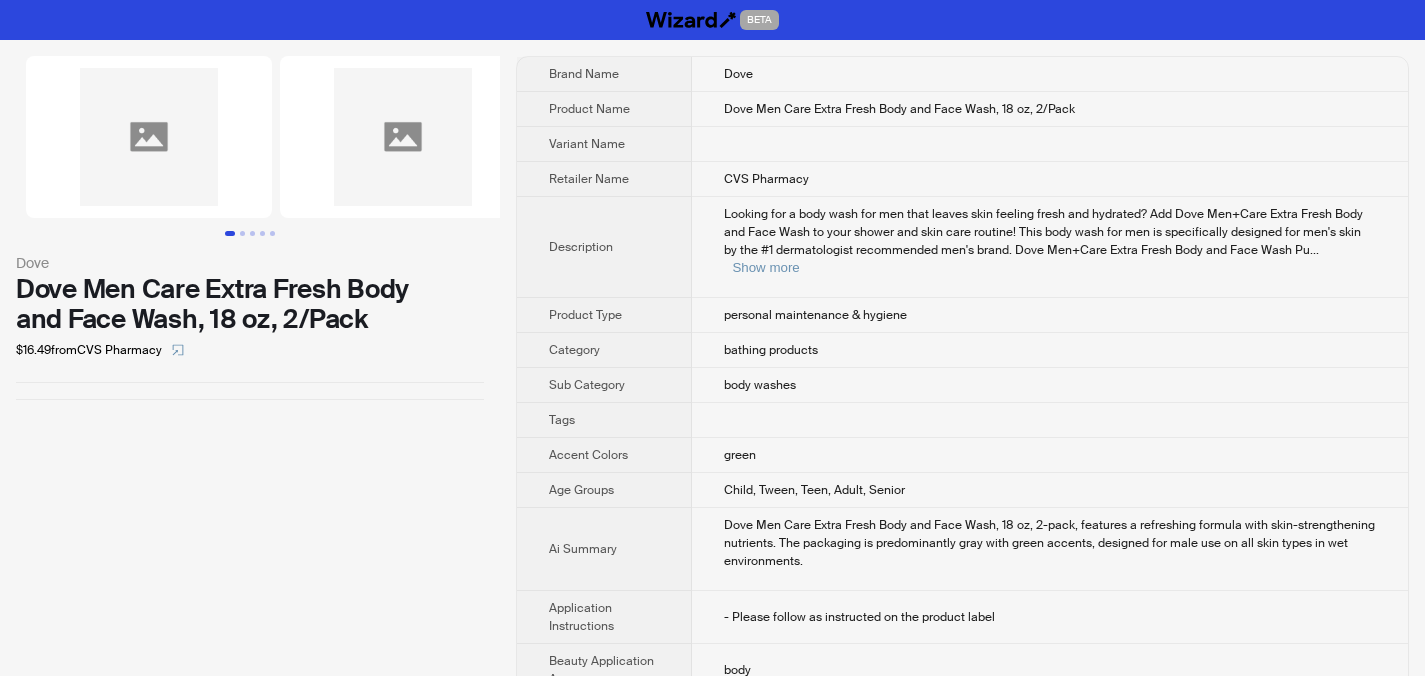 drag, startPoint x: 205, startPoint y: 160, endPoint x: 414, endPoint y: 178, distance: 209.77368 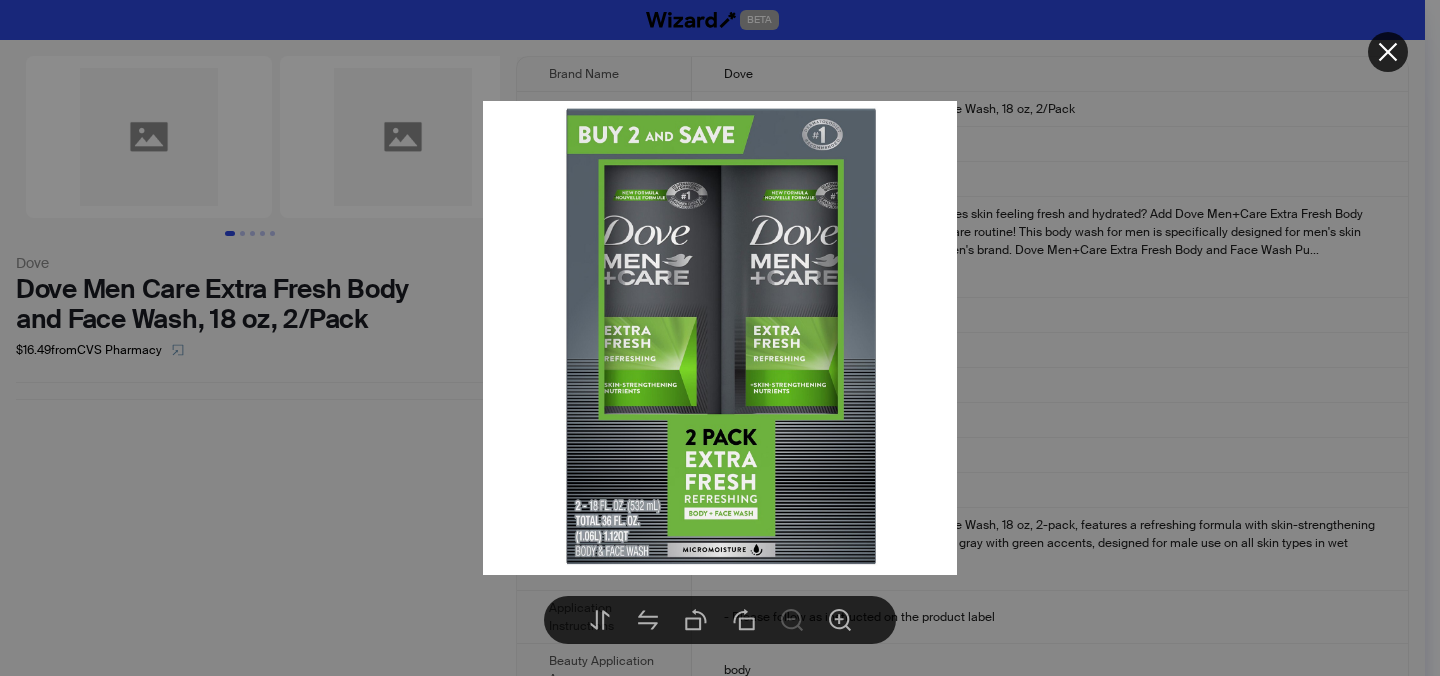 click at bounding box center (1388, 52) 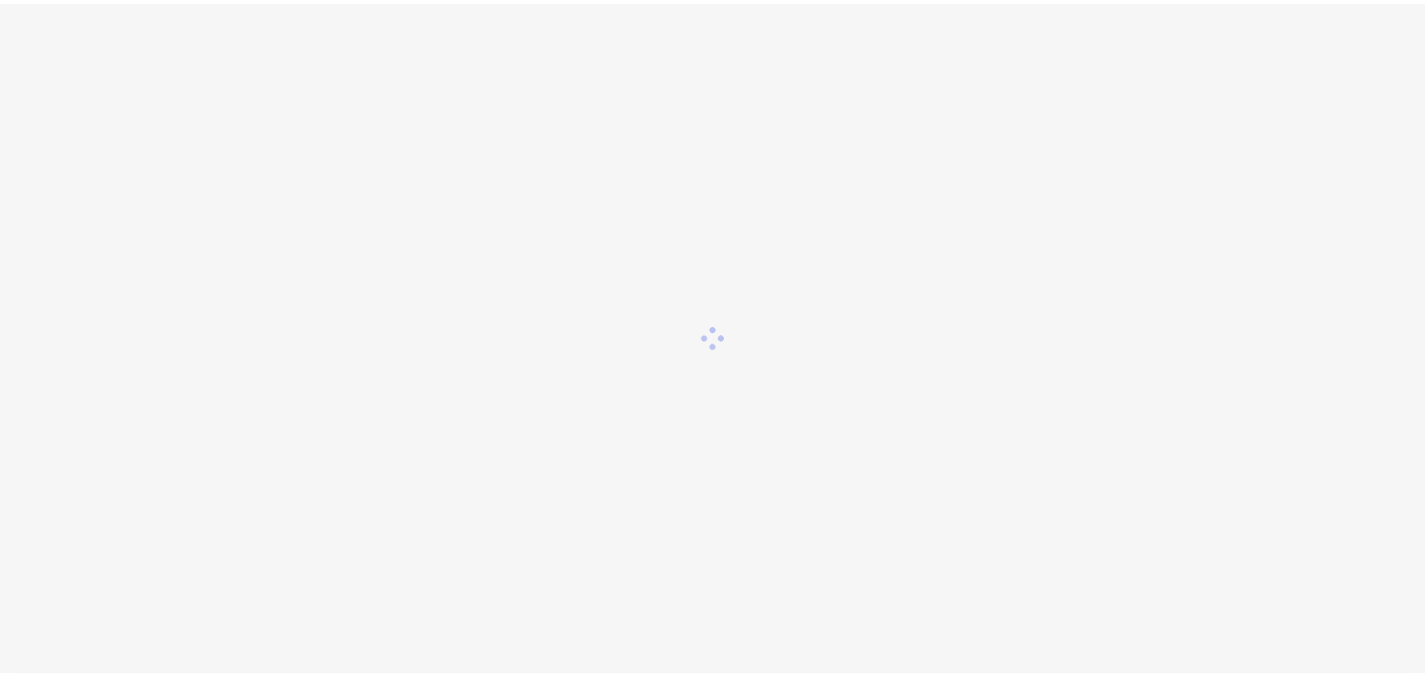 scroll, scrollTop: 0, scrollLeft: 0, axis: both 